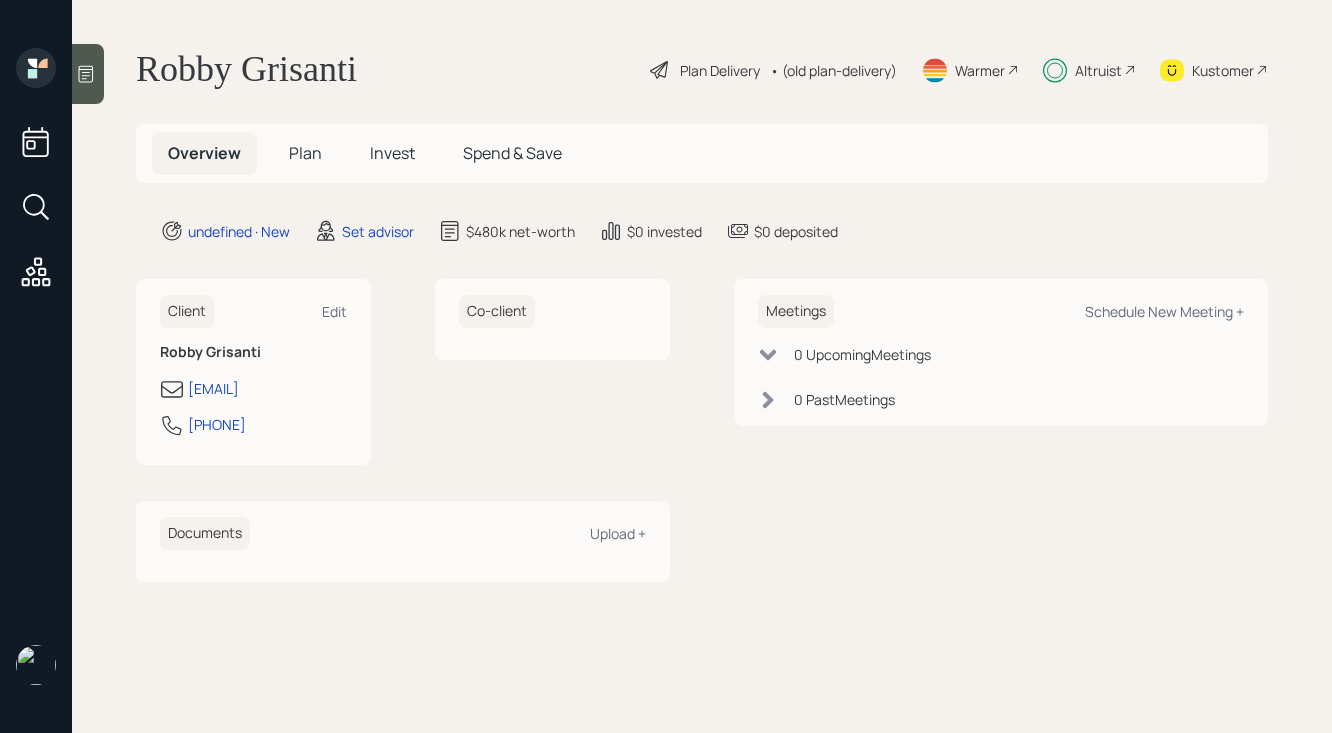 scroll, scrollTop: 0, scrollLeft: 0, axis: both 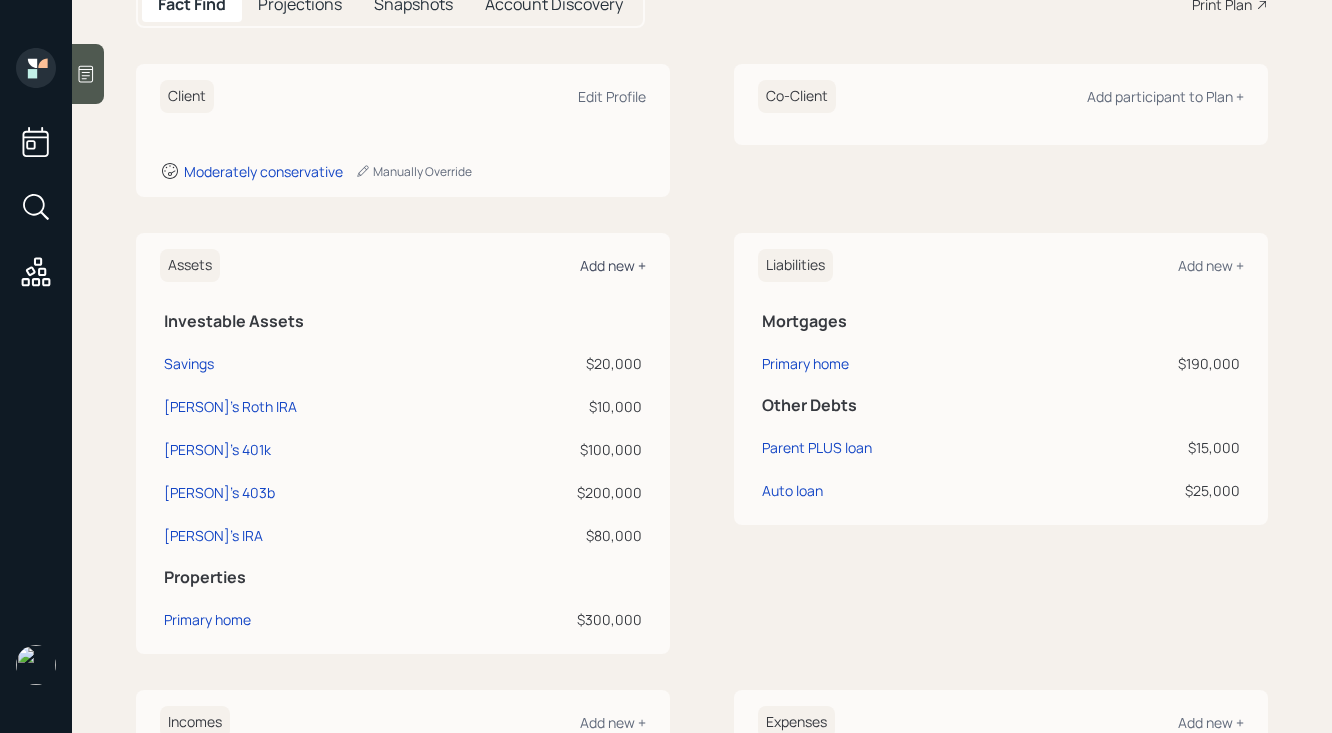 click on "Add new +" at bounding box center [612, 96] 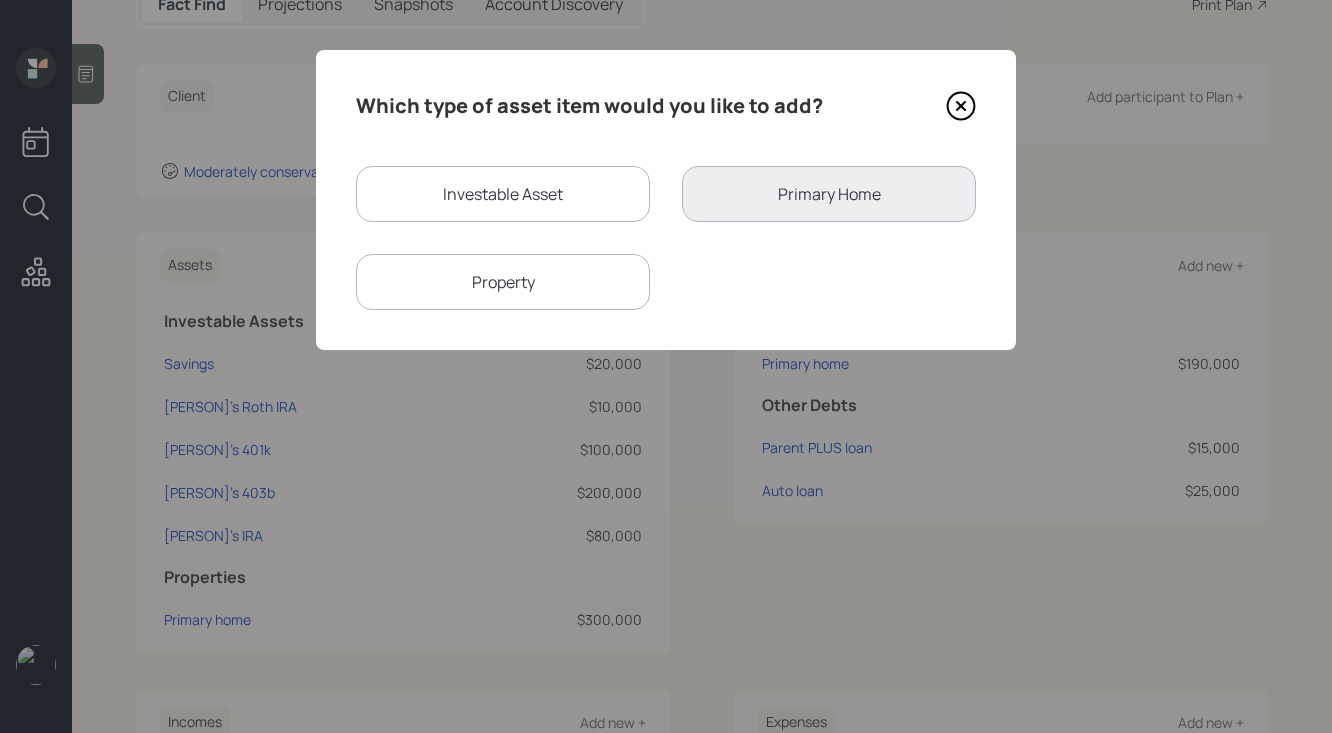 click on "Investable Asset" at bounding box center (503, 194) 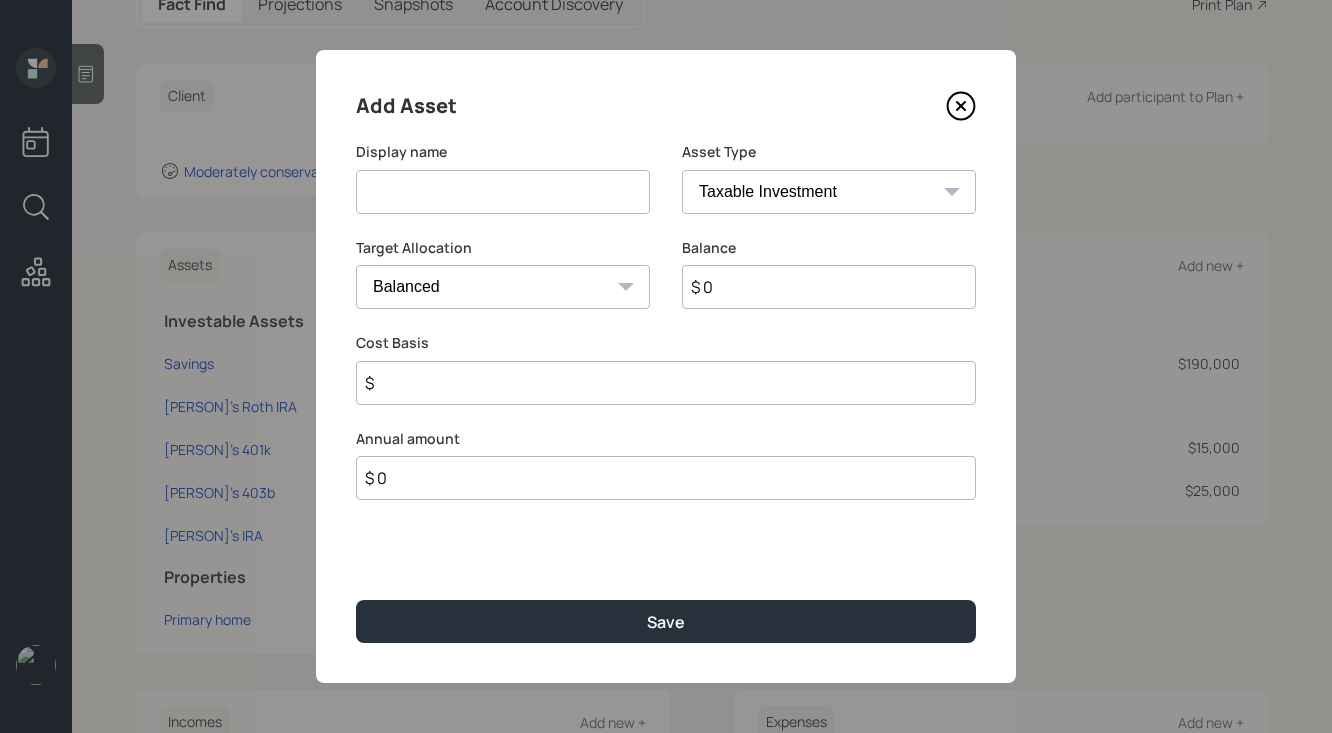 click at bounding box center (503, 192) 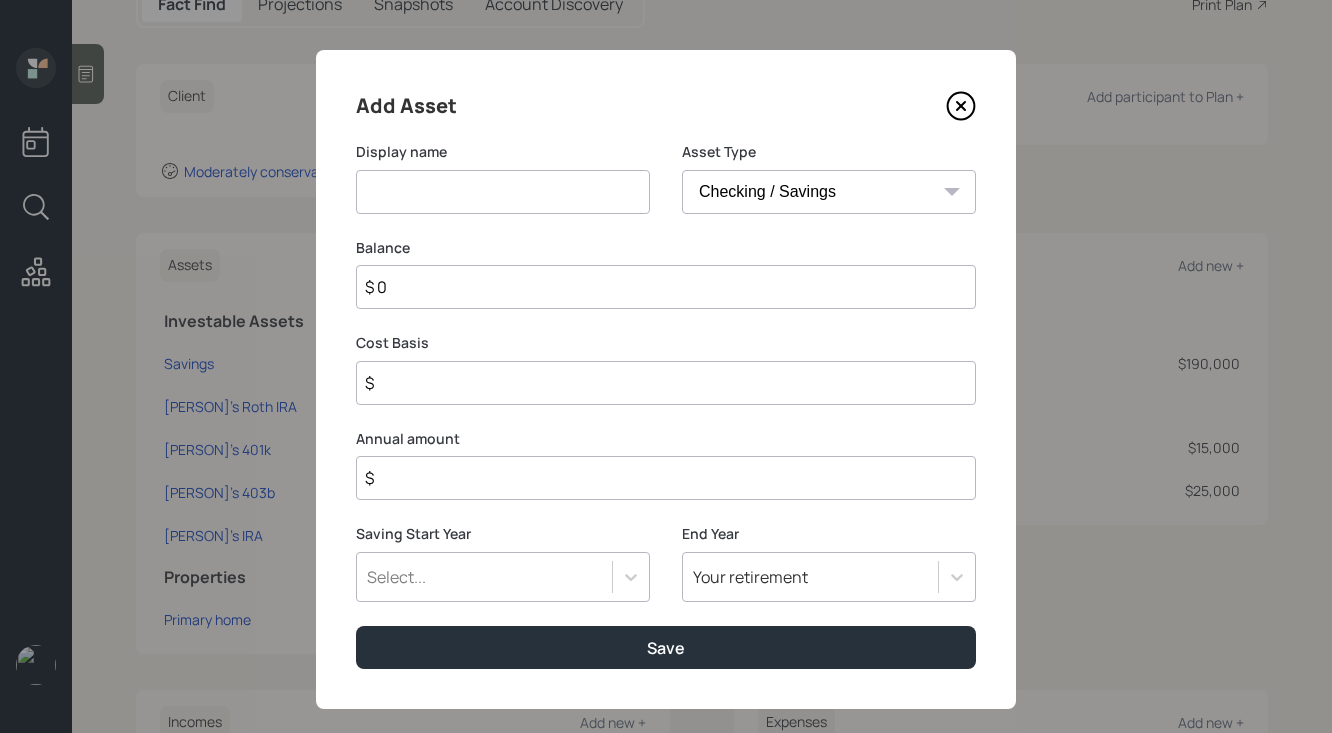 click at bounding box center [503, 192] 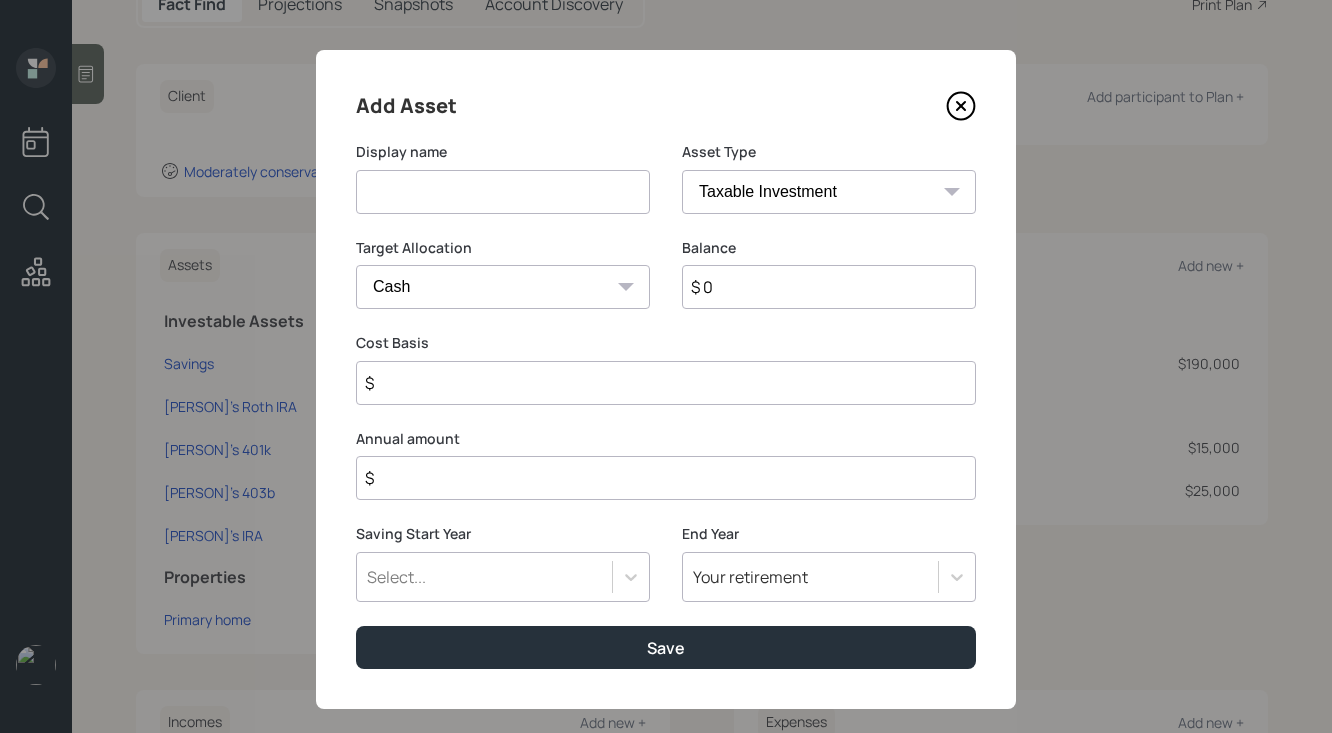 click on "$" at bounding box center (666, 383) 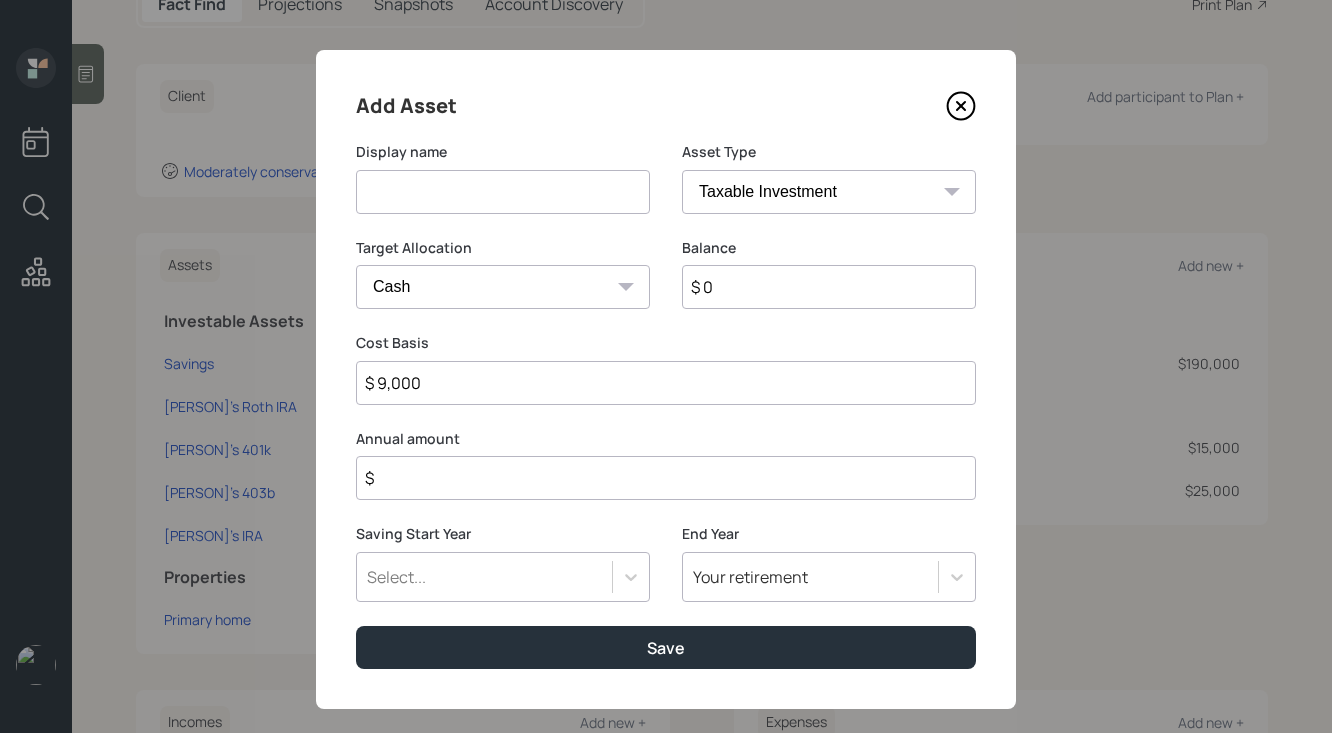 type on "$ 9,000" 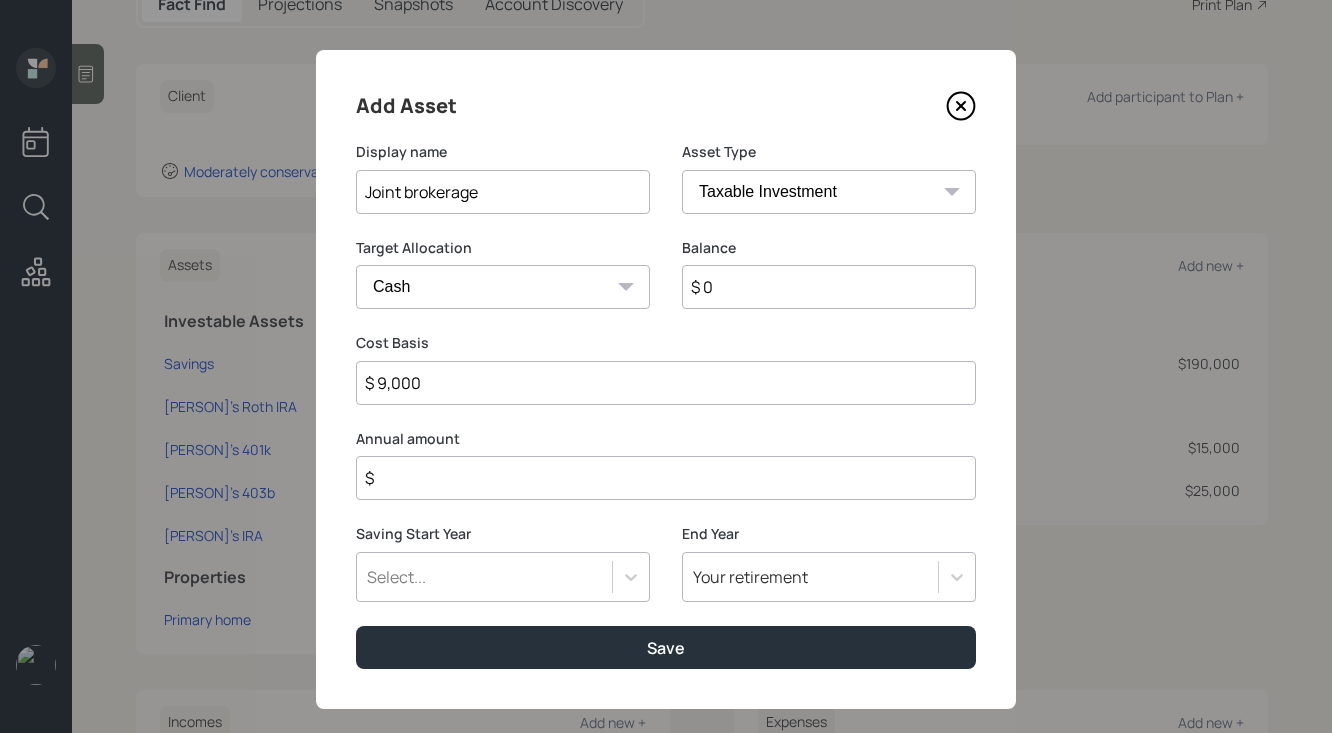 type on "Joint brokerage" 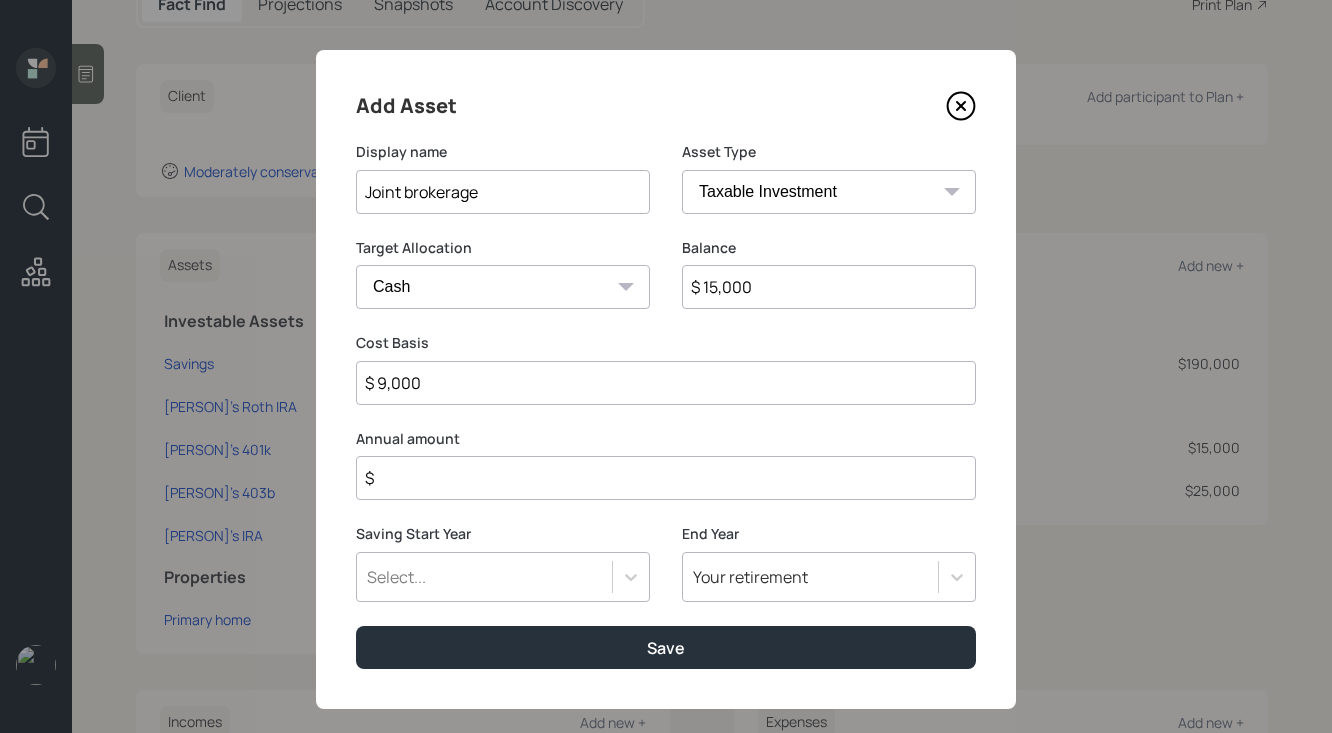 type on "$ 15,000" 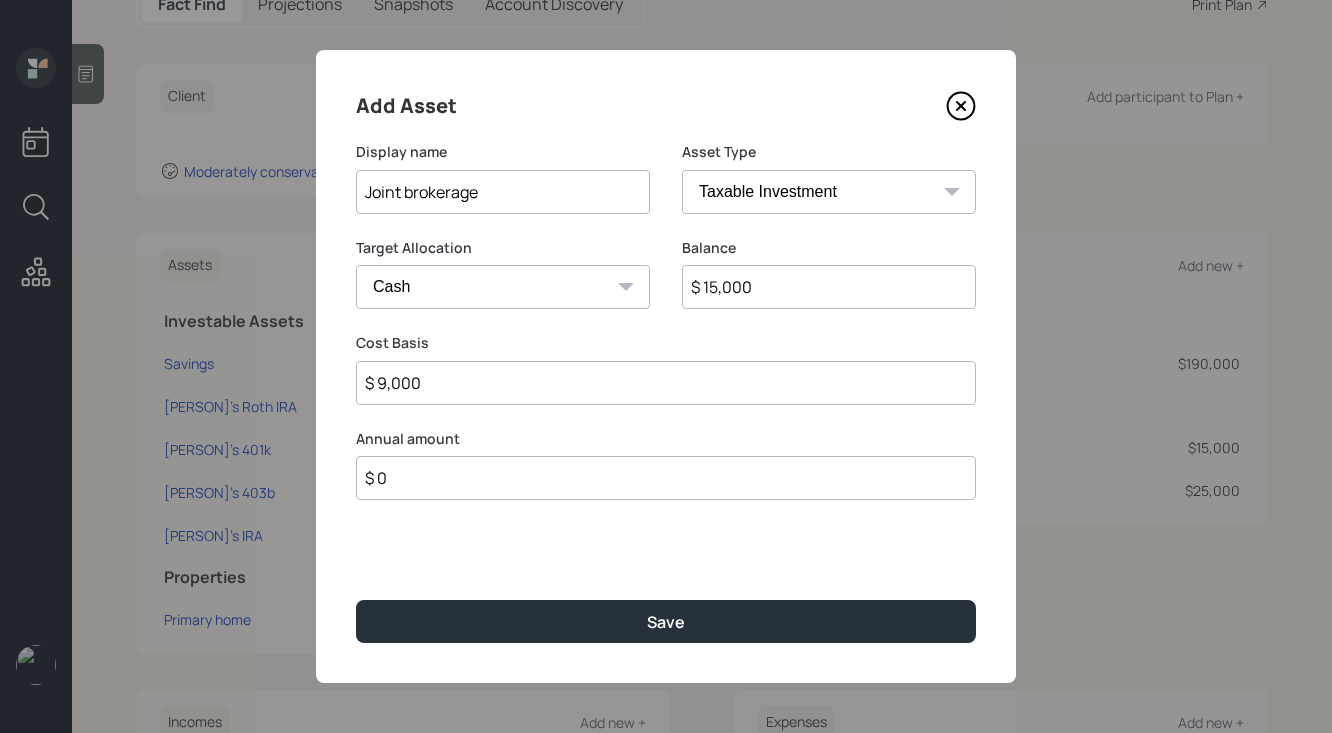 type on "$ 0" 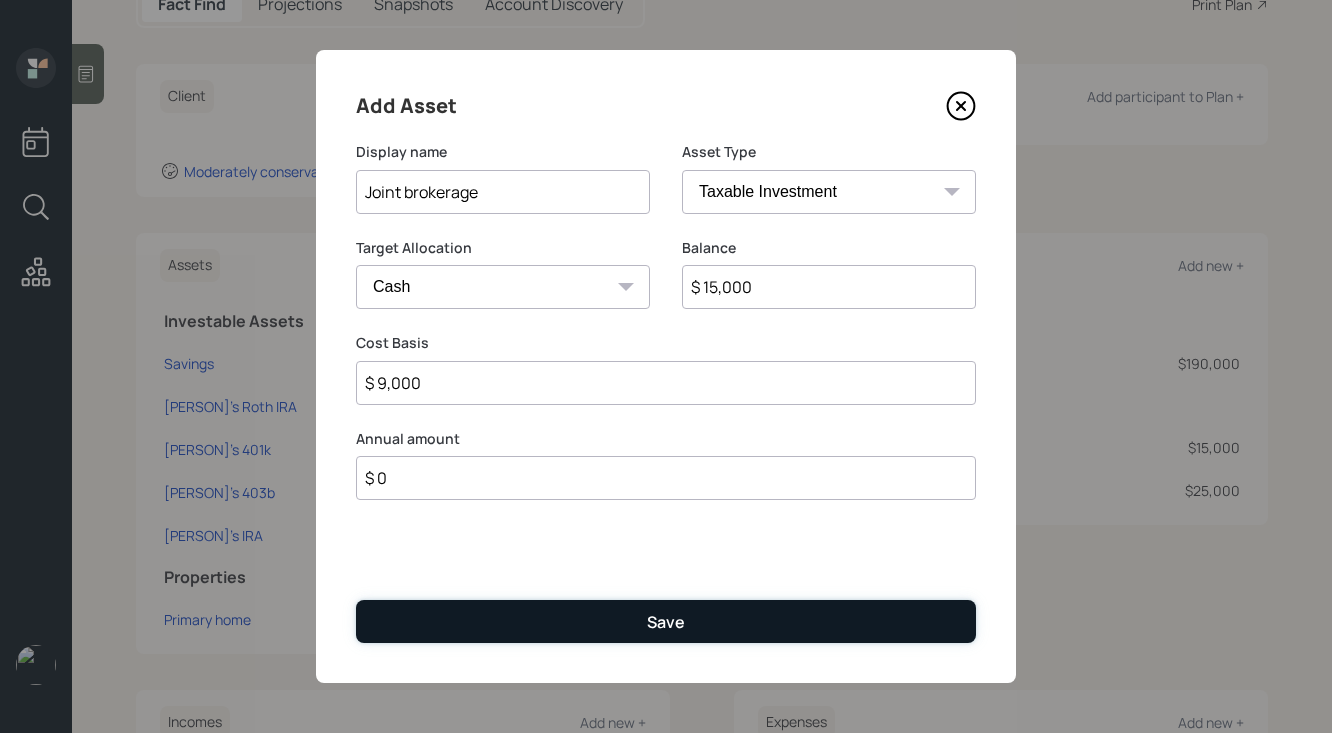 click on "Save" at bounding box center (666, 621) 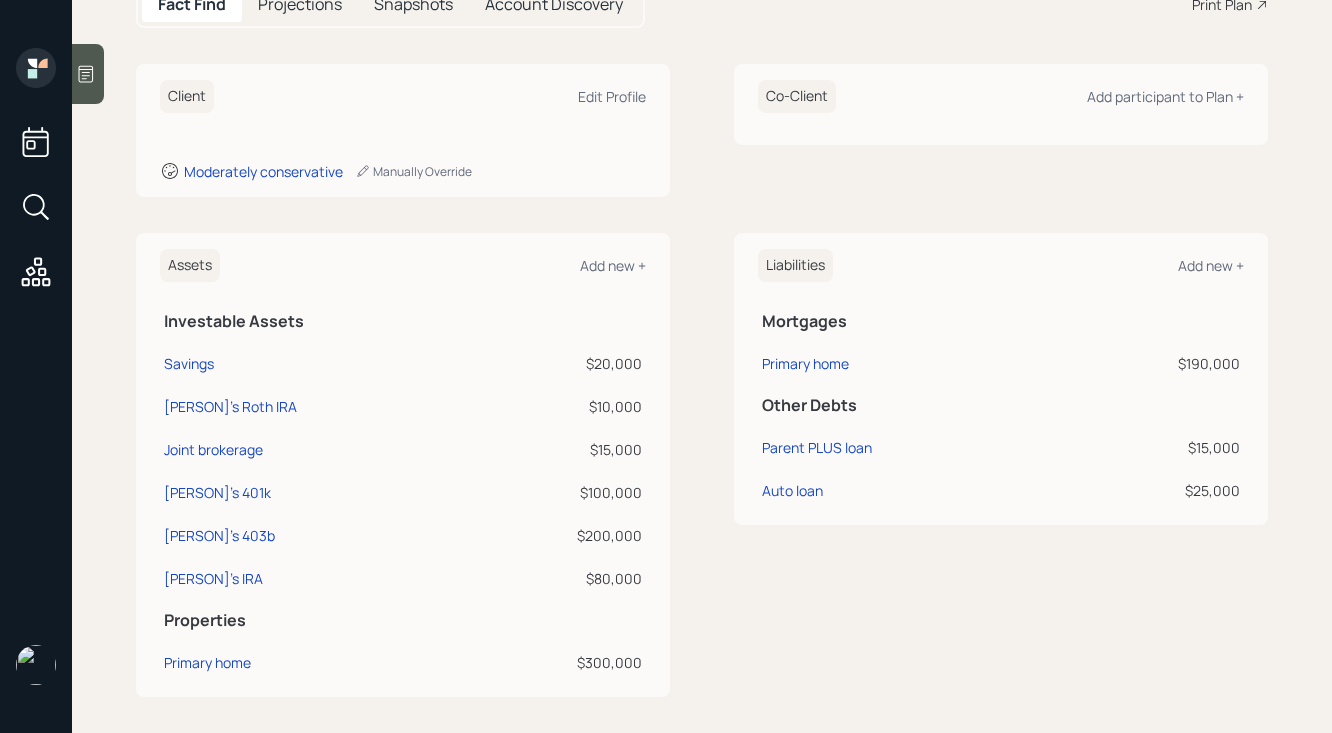 scroll, scrollTop: 224, scrollLeft: 0, axis: vertical 